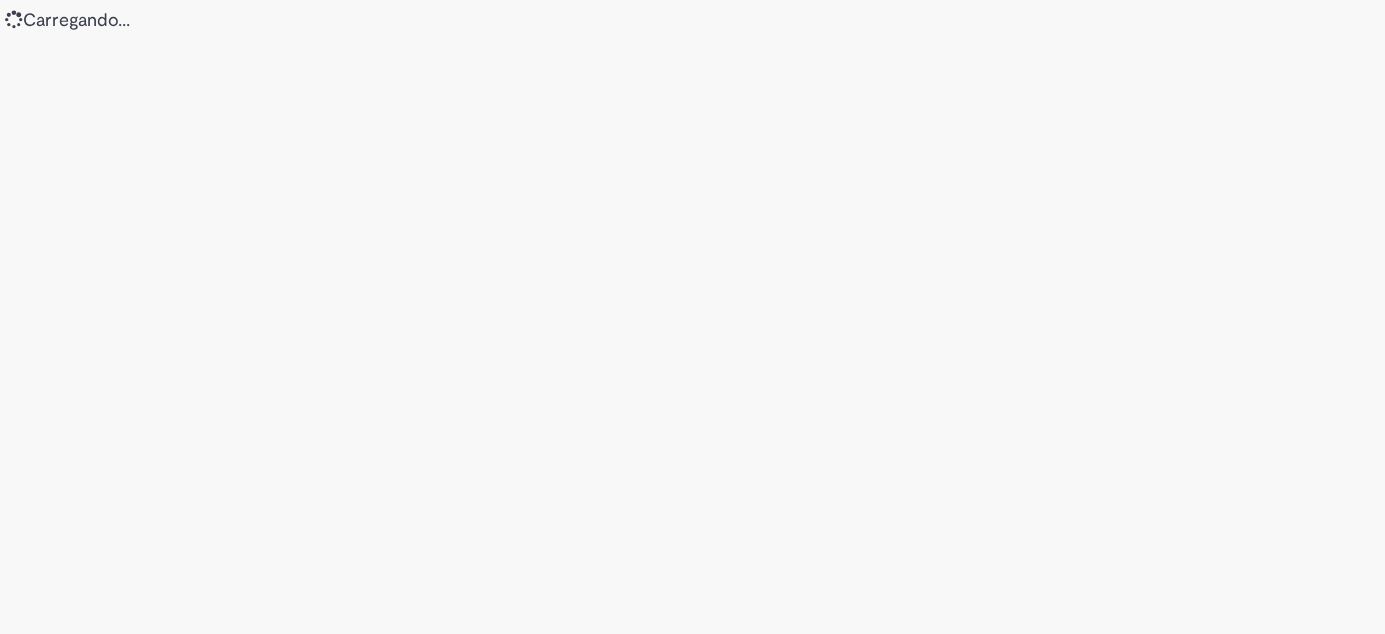 scroll, scrollTop: 0, scrollLeft: 0, axis: both 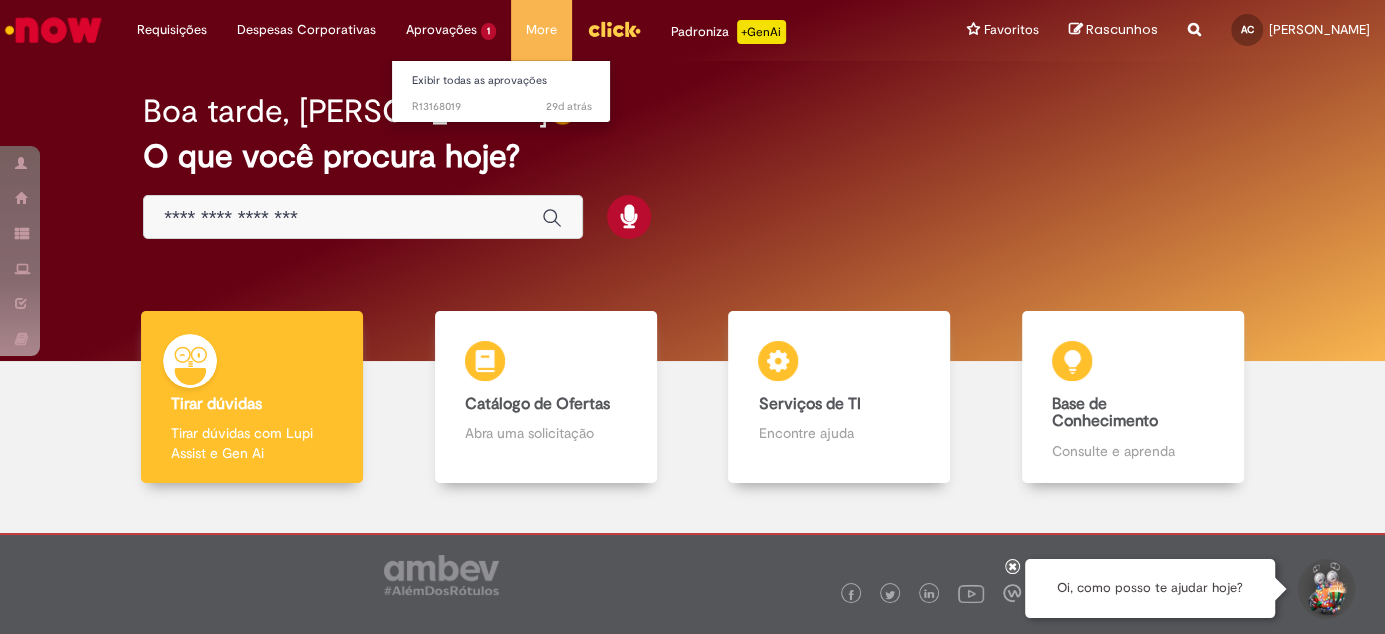 click on "Aprovações   1
Exibir todas as aprovações
29d atrás 29 dias atrás  R13168019" at bounding box center (172, 30) 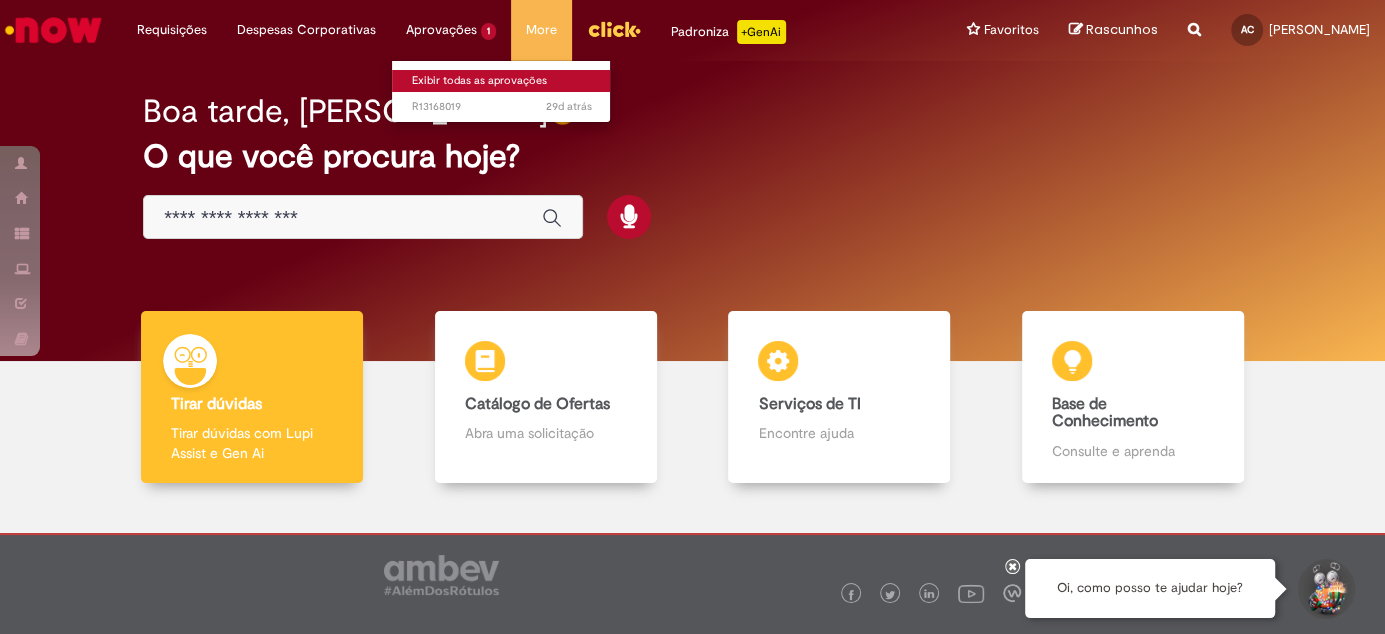 click on "Exibir todas as aprovações" at bounding box center [502, 81] 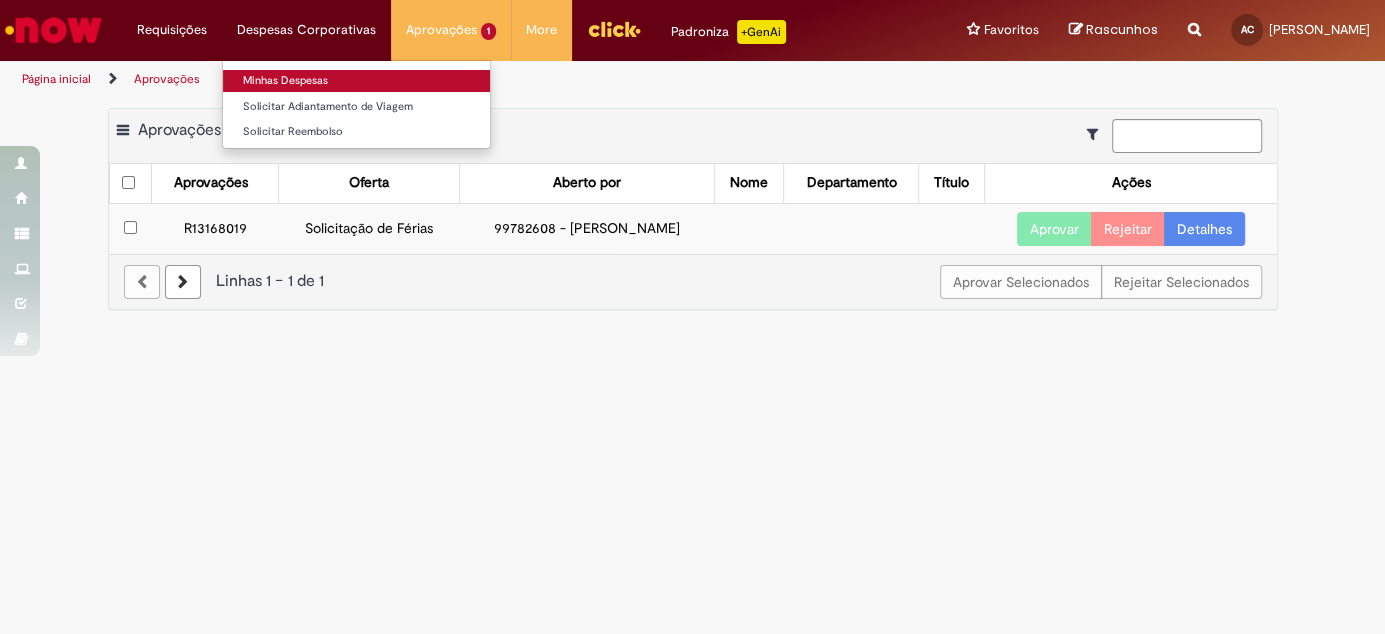 click on "Minhas Despesas" at bounding box center (356, 81) 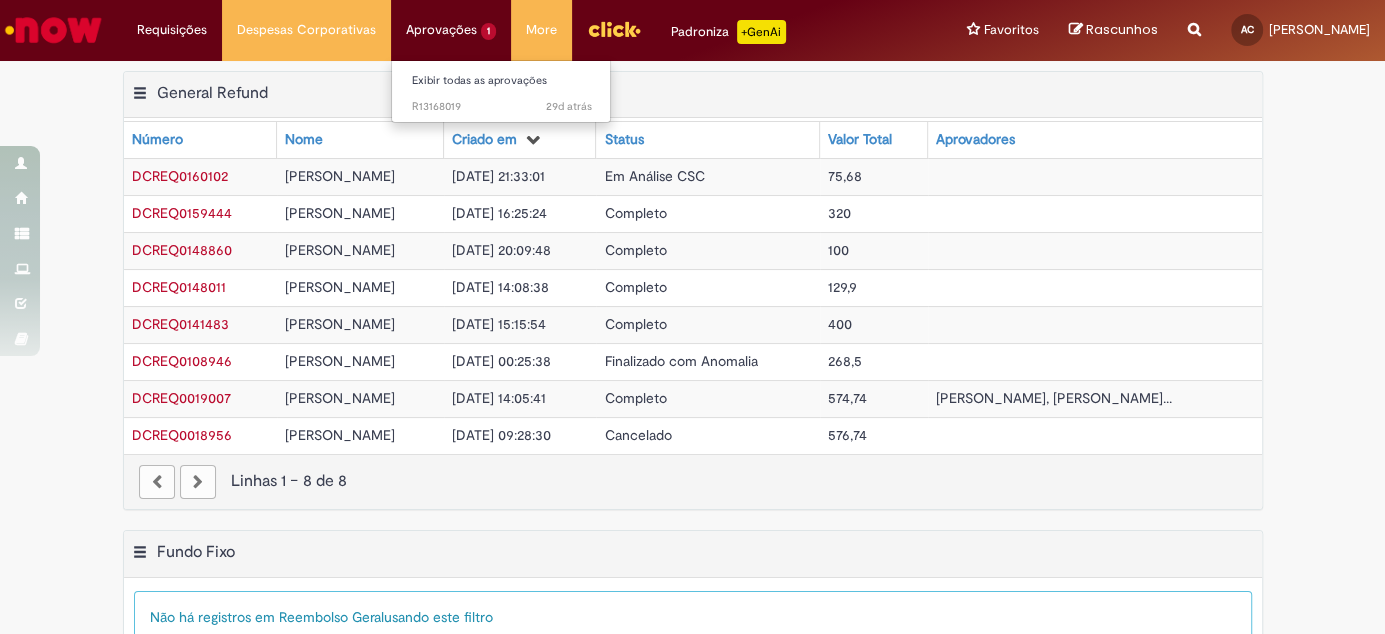 click on "Aprovações   1
Exibir todas as aprovações
29d atrás 29 dias atrás  R13168019" at bounding box center [172, 30] 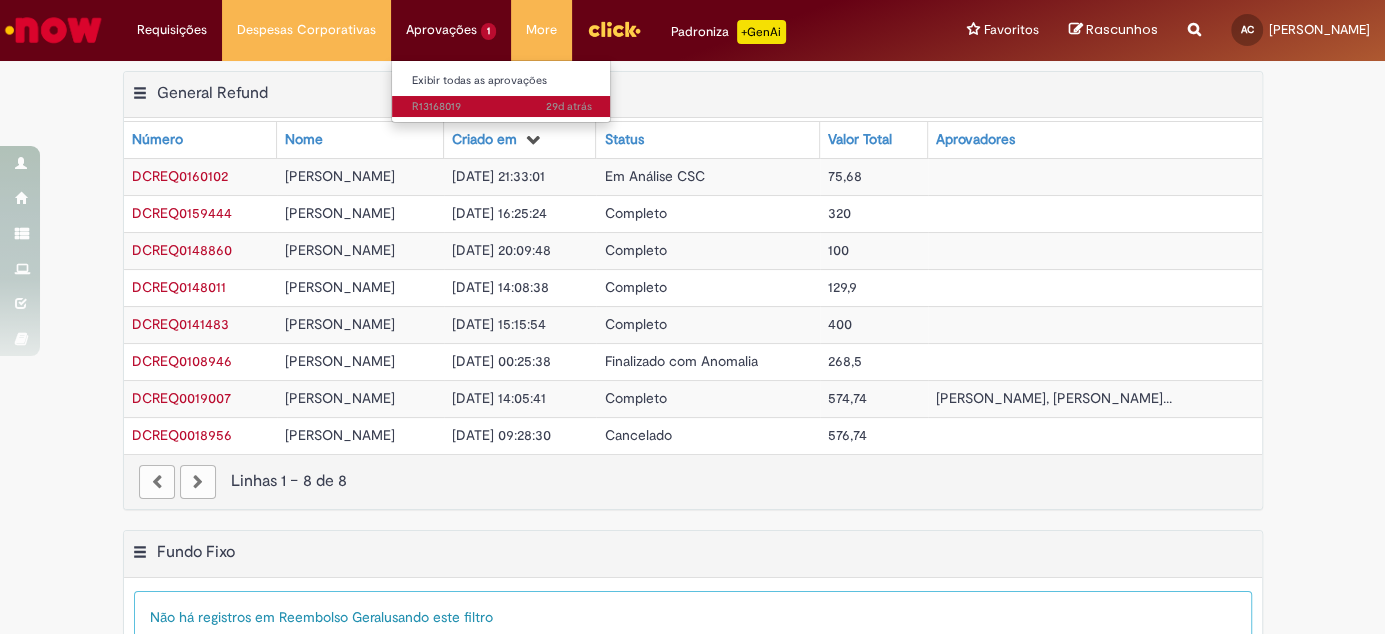 click on "29d atrás 29 dias atrás  R13168019" at bounding box center (502, 107) 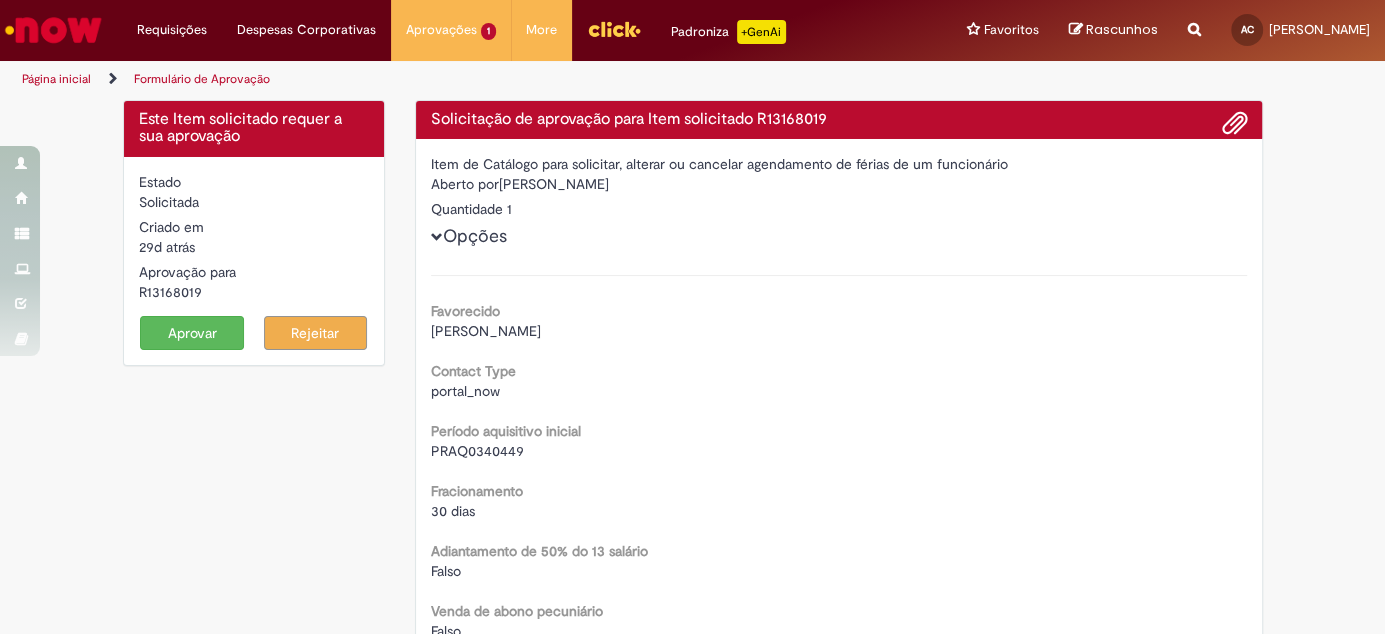click on "Aprovar" at bounding box center (192, 333) 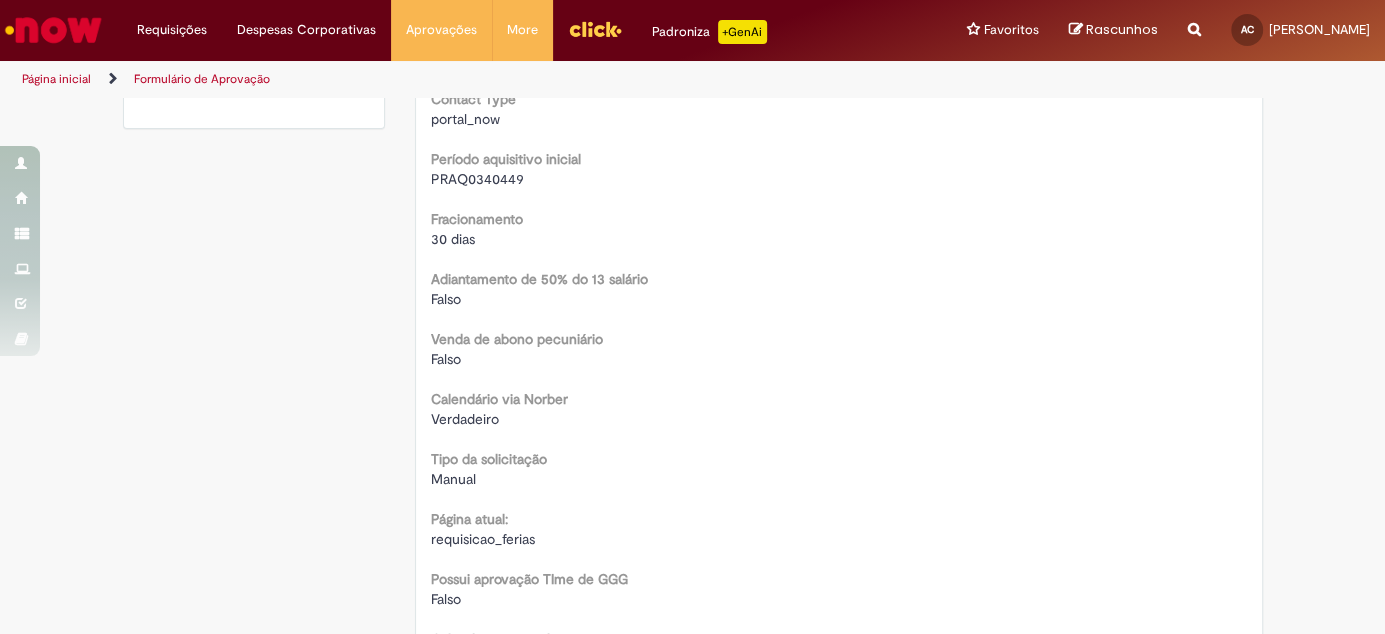 scroll, scrollTop: 0, scrollLeft: 0, axis: both 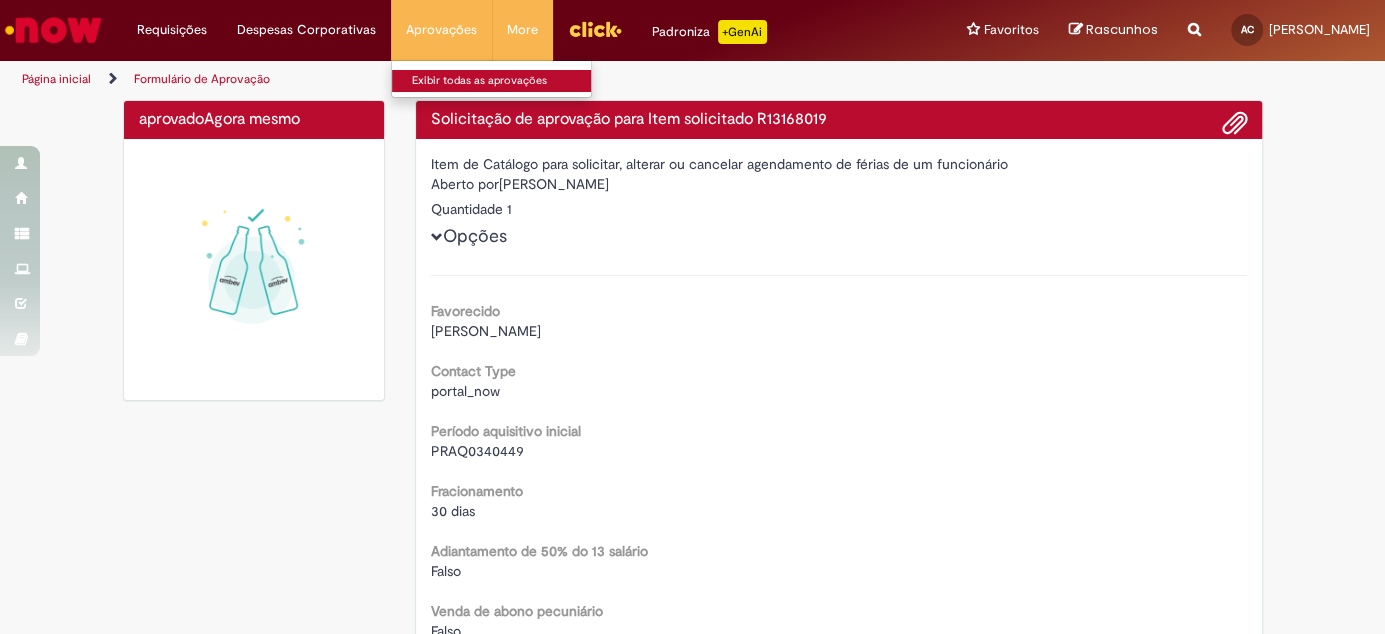 click on "Exibir todas as aprovações" at bounding box center (502, 81) 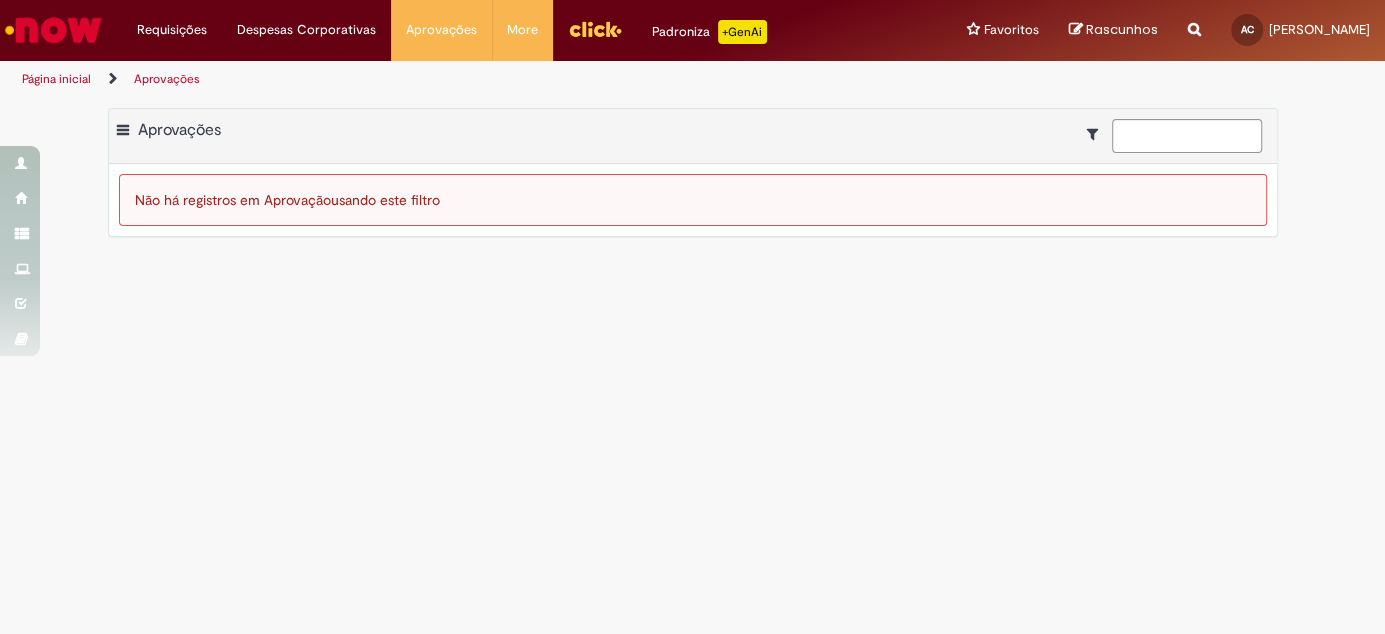drag, startPoint x: 1111, startPoint y: 198, endPoint x: 1068, endPoint y: 198, distance: 43 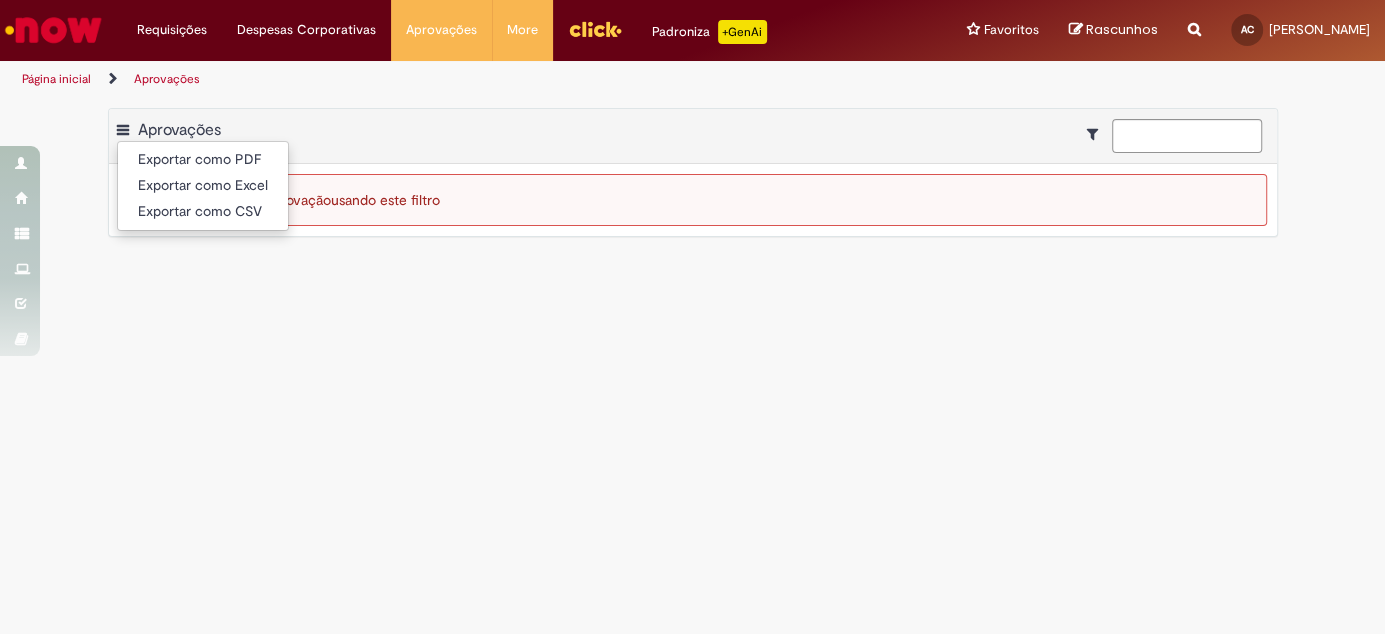 drag, startPoint x: 291, startPoint y: 346, endPoint x: 445, endPoint y: 329, distance: 154.93547 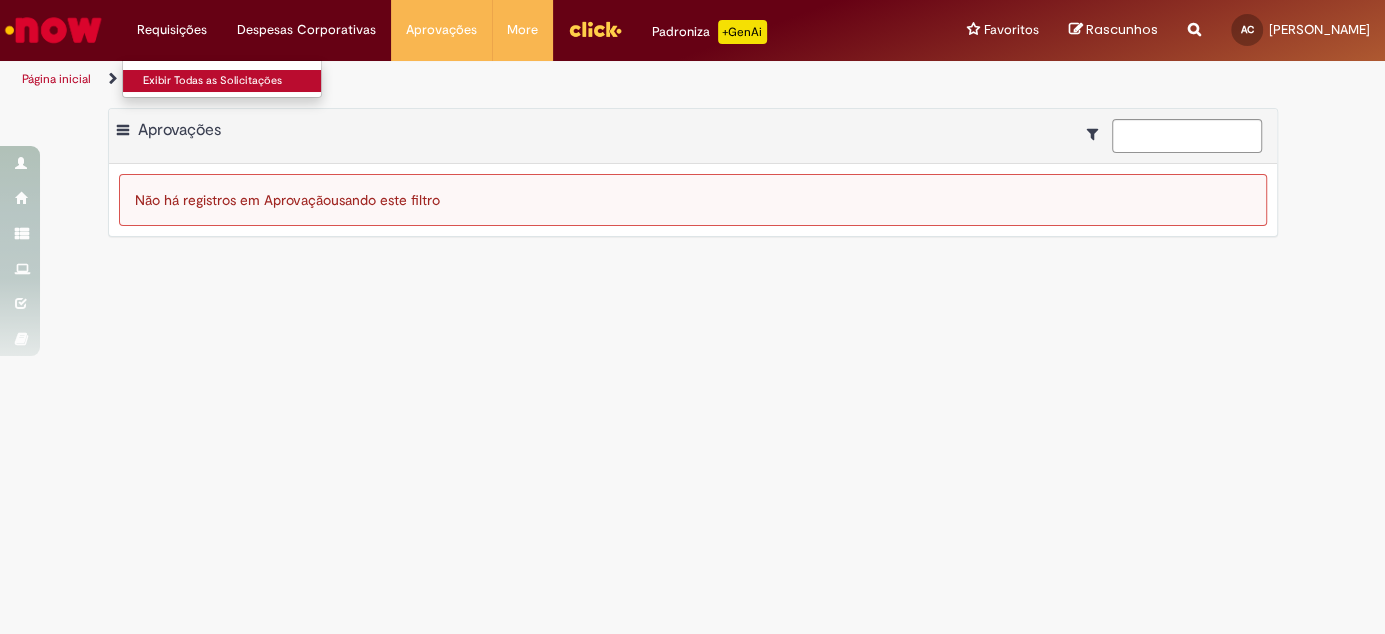 click on "Exibir Todas as Solicitações" at bounding box center (233, 81) 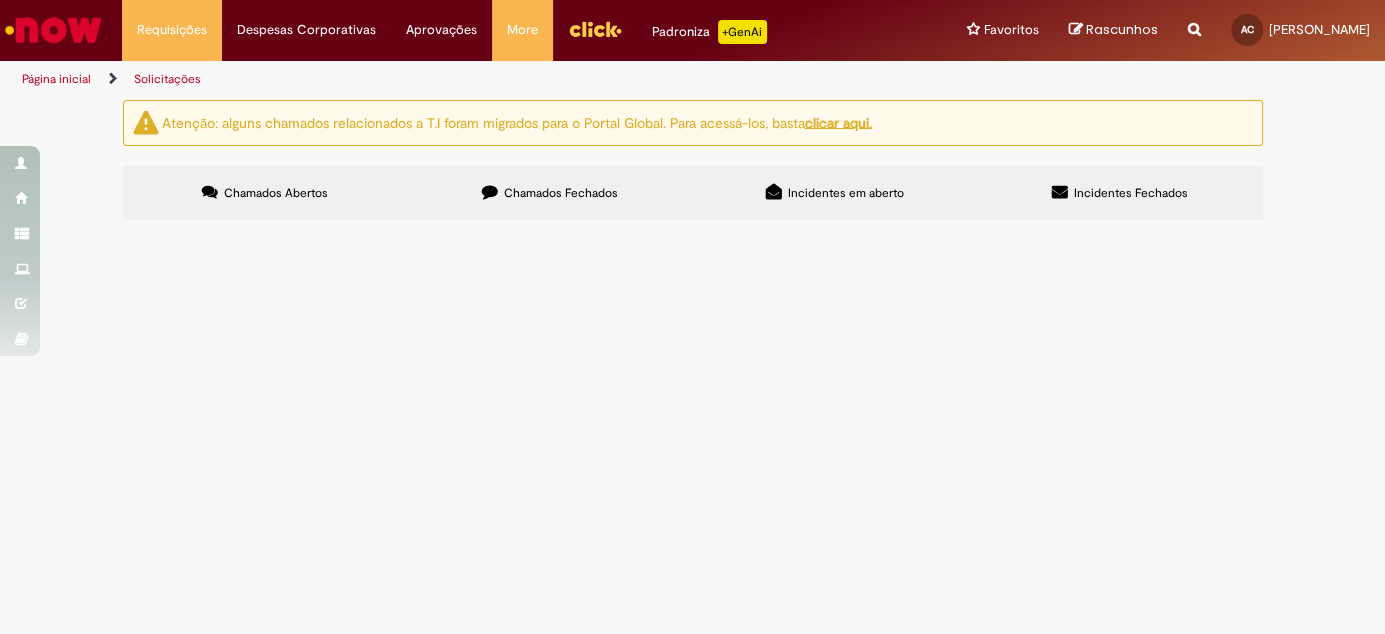 click on "Chamados Fechados" at bounding box center (561, 193) 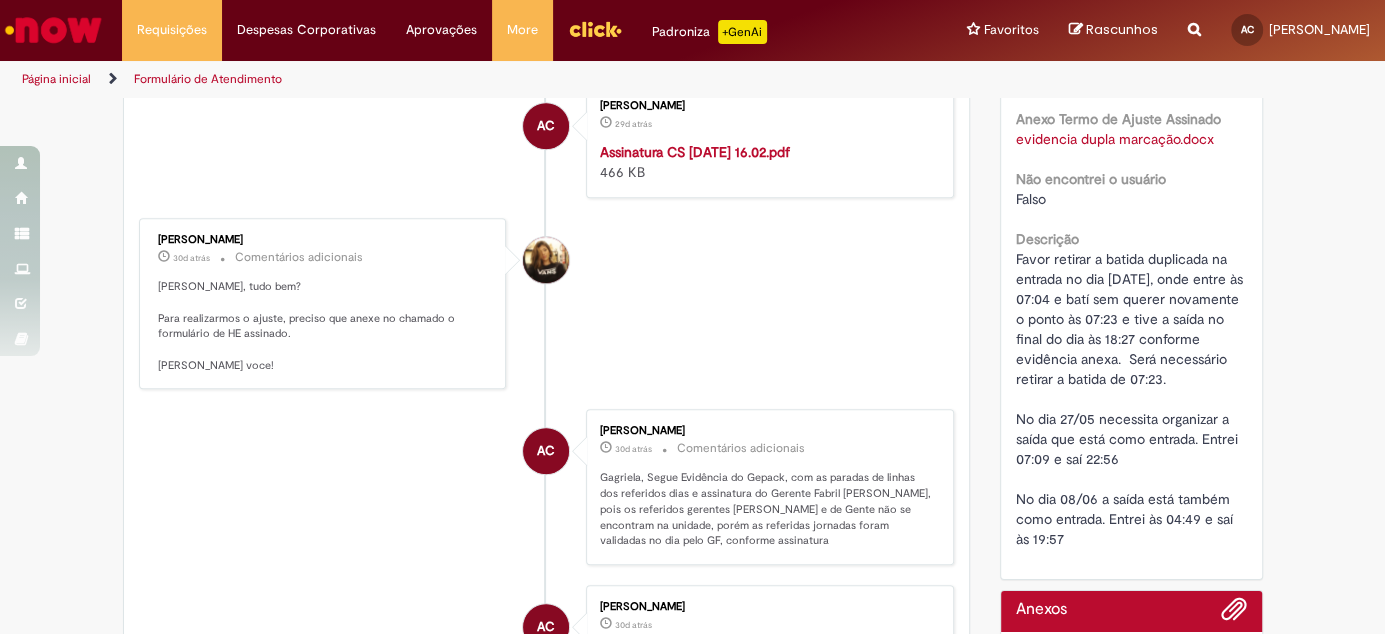 scroll, scrollTop: 1363, scrollLeft: 0, axis: vertical 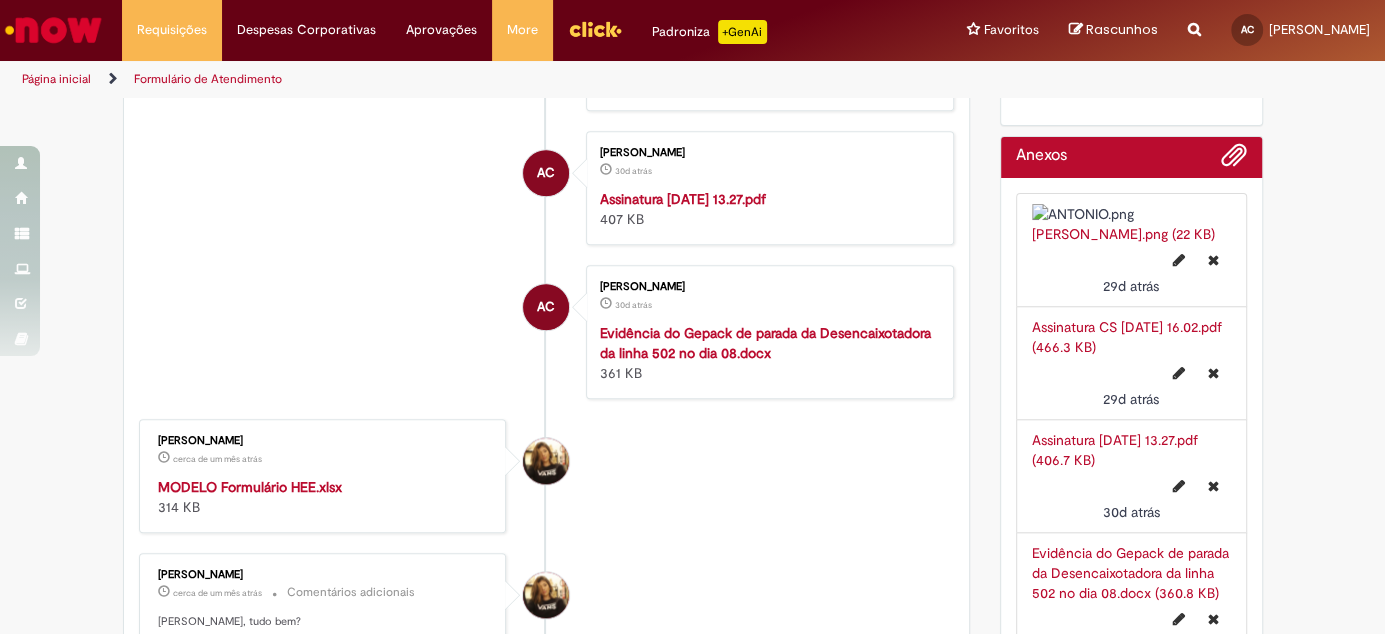 click on "Assinatura CS [DATE] 16.02.pdf" at bounding box center [695, -302] 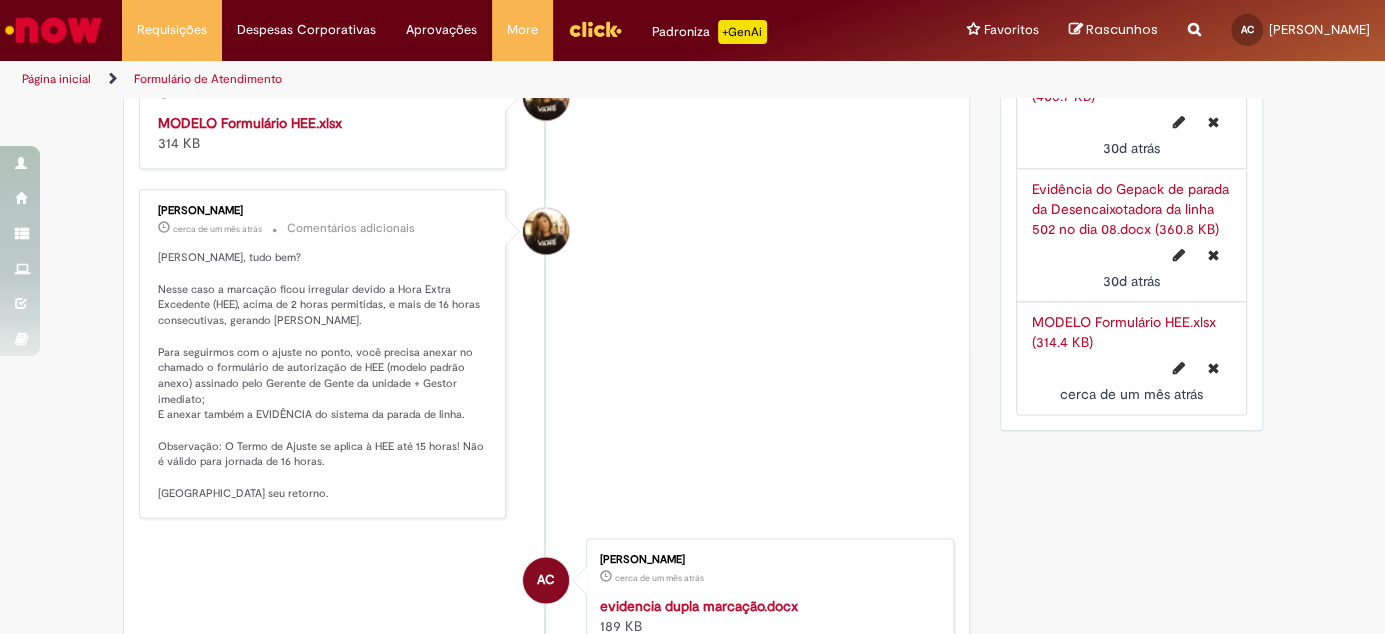 scroll, scrollTop: 1818, scrollLeft: 0, axis: vertical 